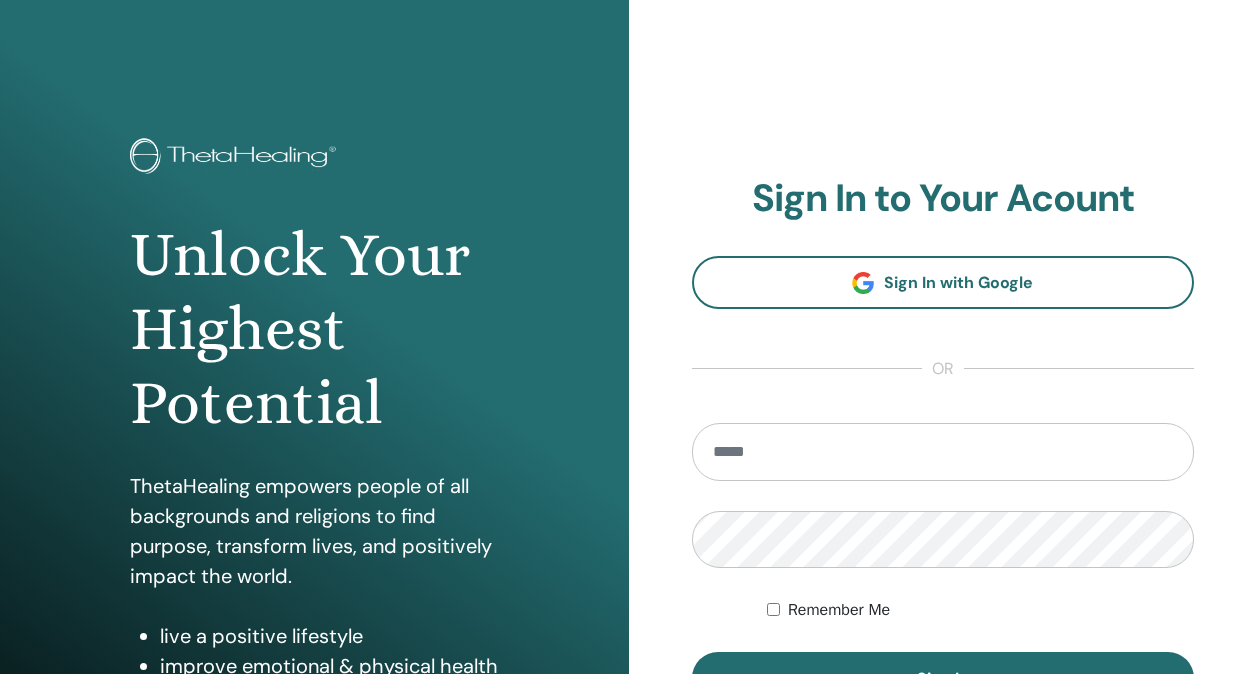 scroll, scrollTop: 0, scrollLeft: 0, axis: both 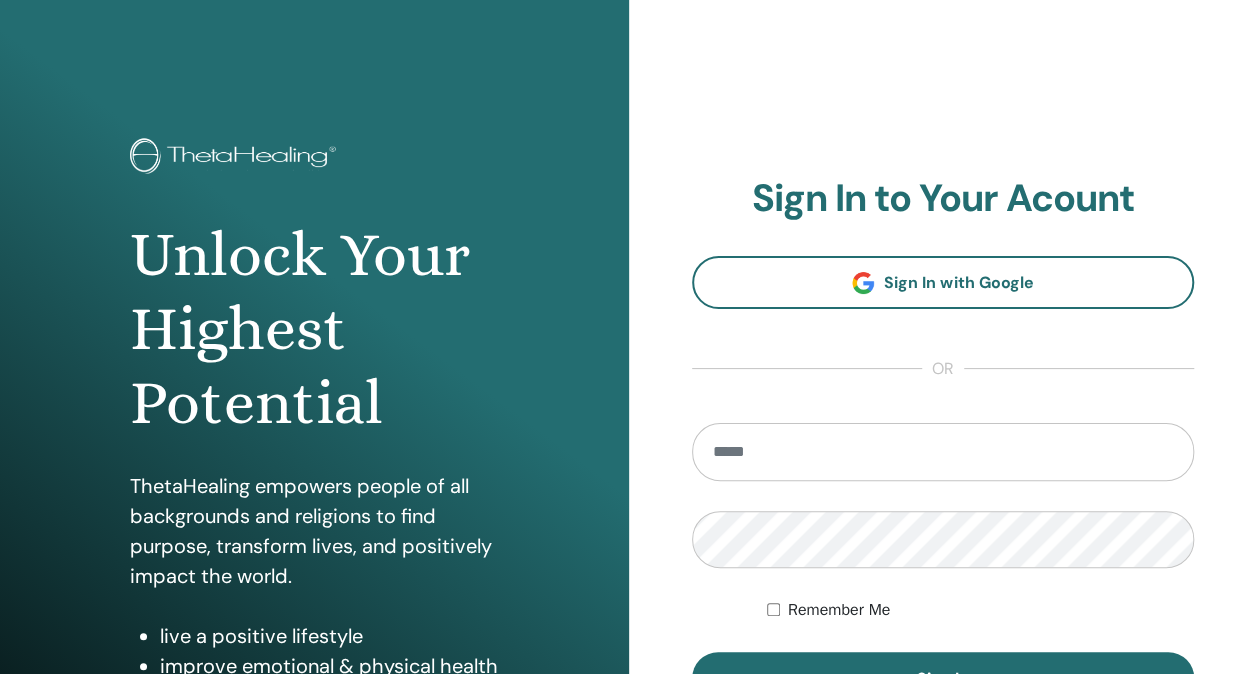 type on "**********" 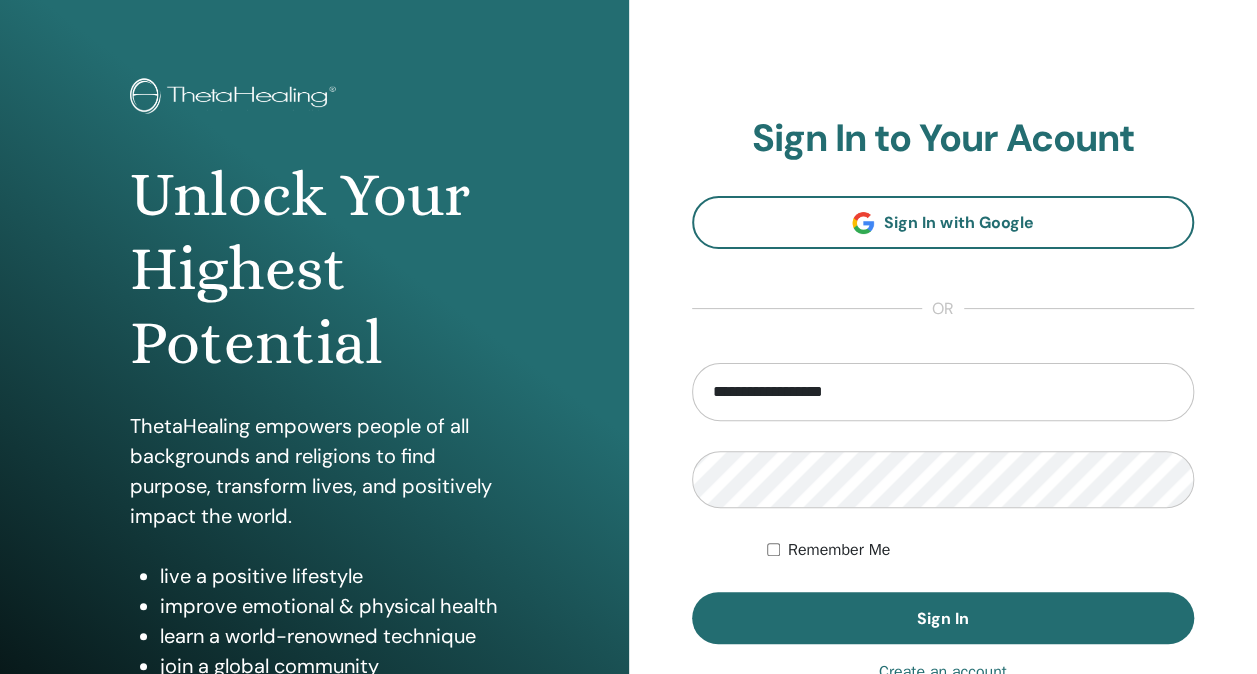 scroll, scrollTop: 108, scrollLeft: 0, axis: vertical 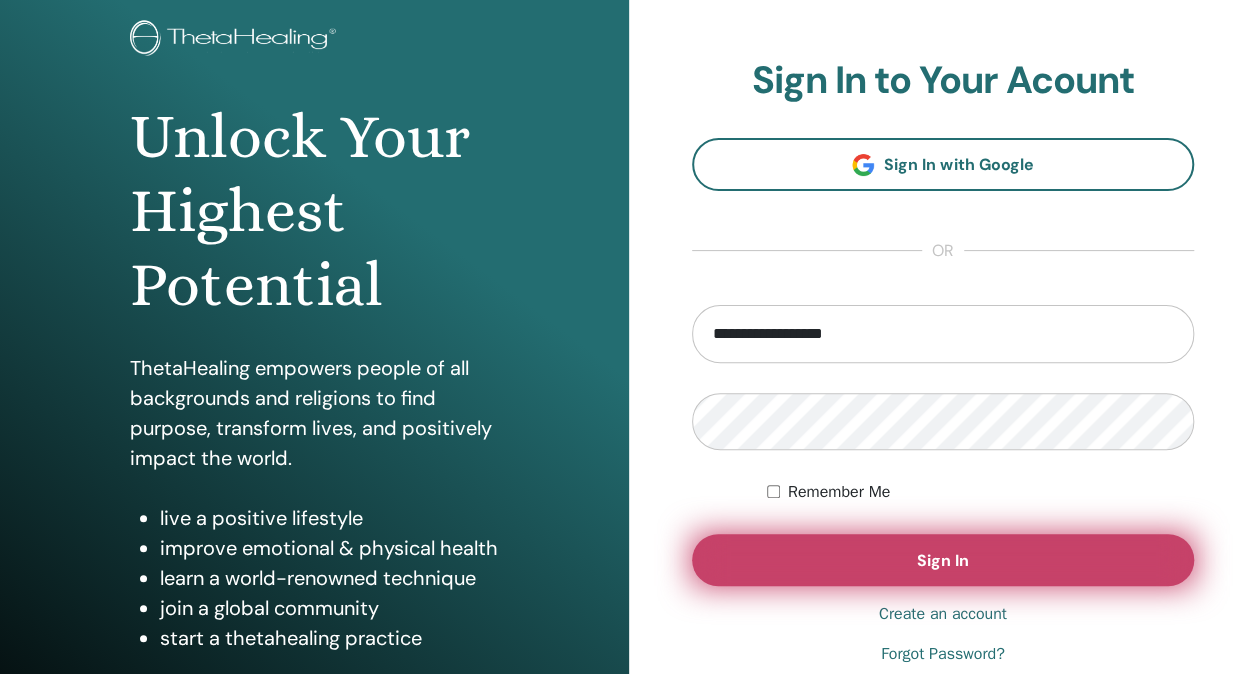 click on "Sign In" at bounding box center (943, 560) 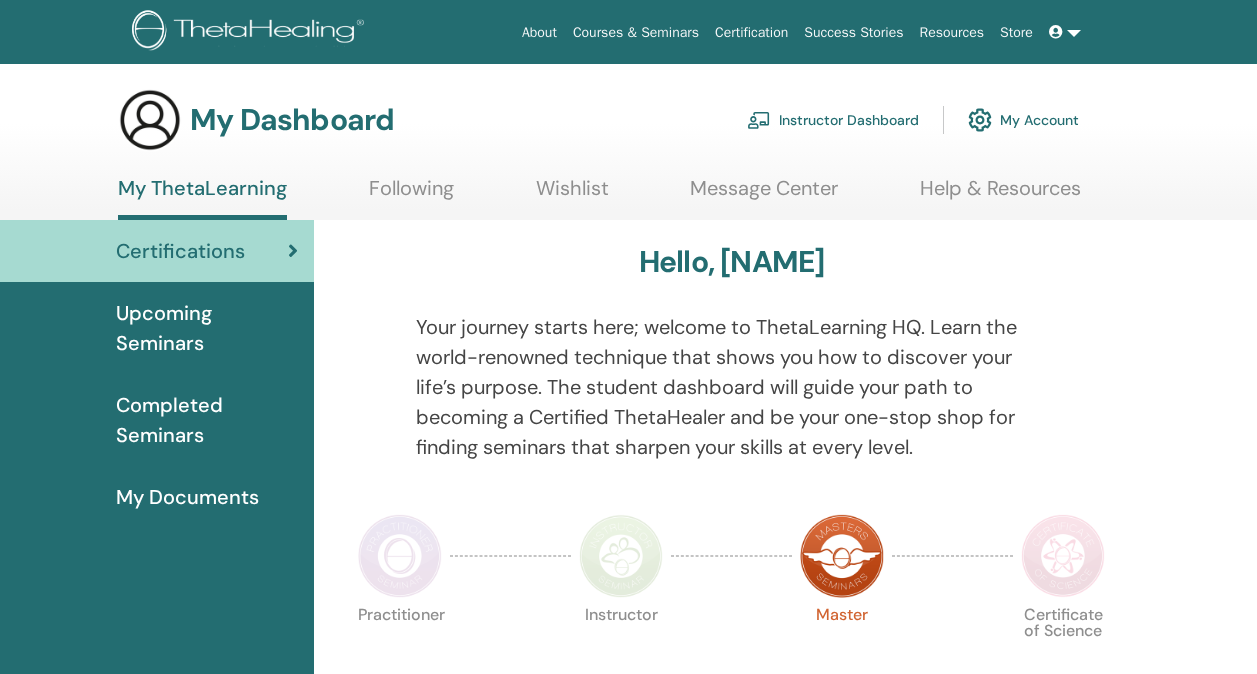 scroll, scrollTop: 0, scrollLeft: 0, axis: both 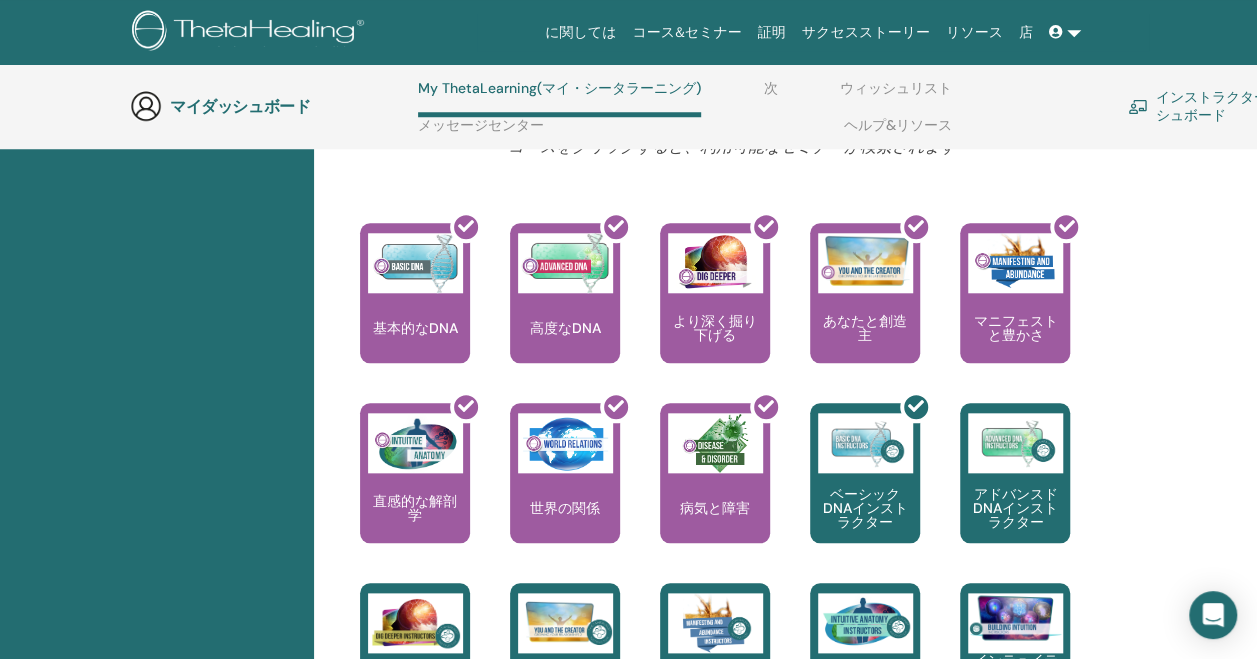 click on "インストラクターダッシュボード" at bounding box center [1230, 106] 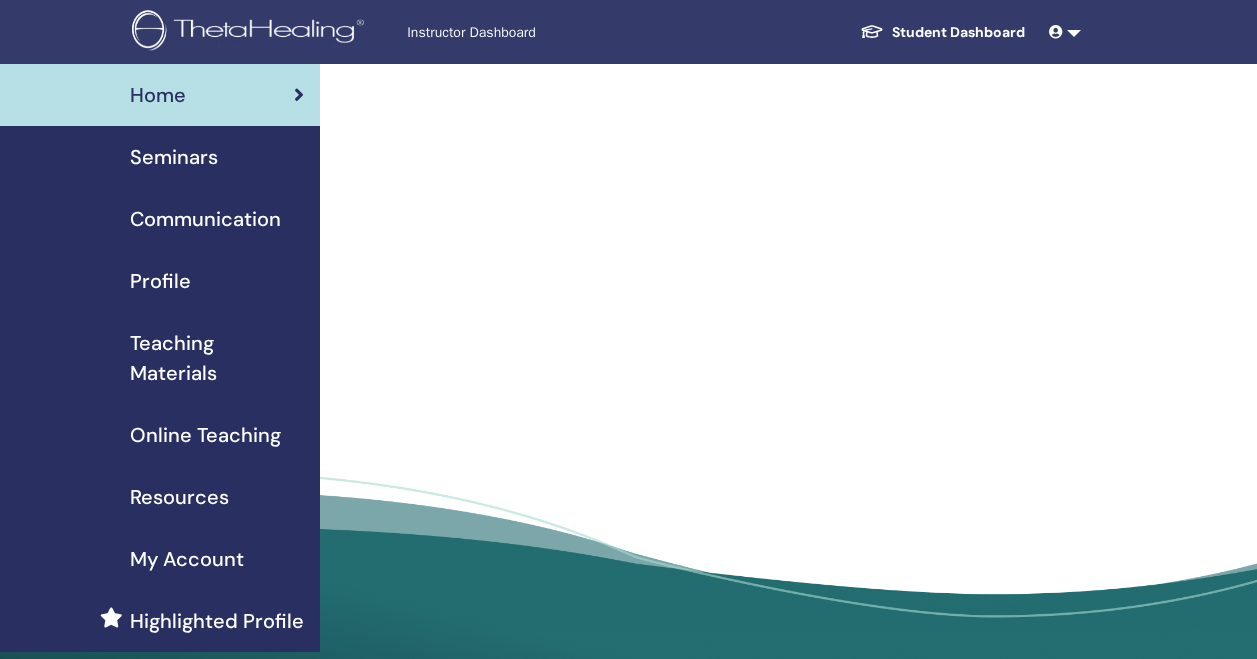 scroll, scrollTop: 0, scrollLeft: 0, axis: both 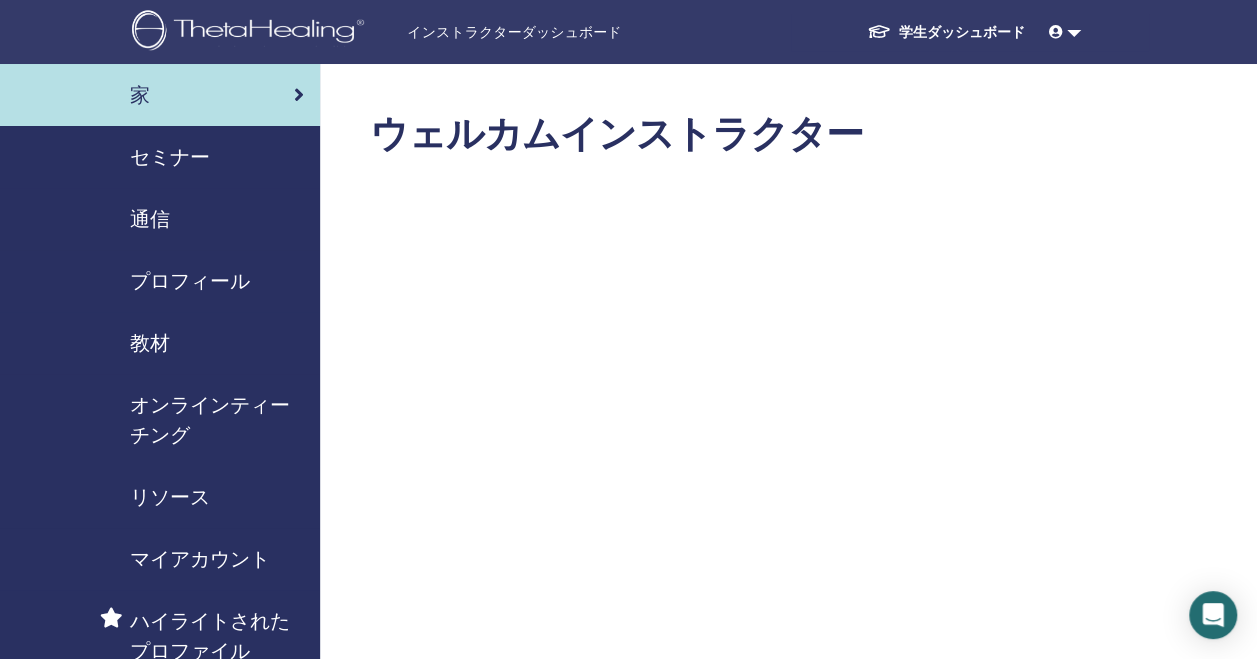 click at bounding box center (1056, 32) 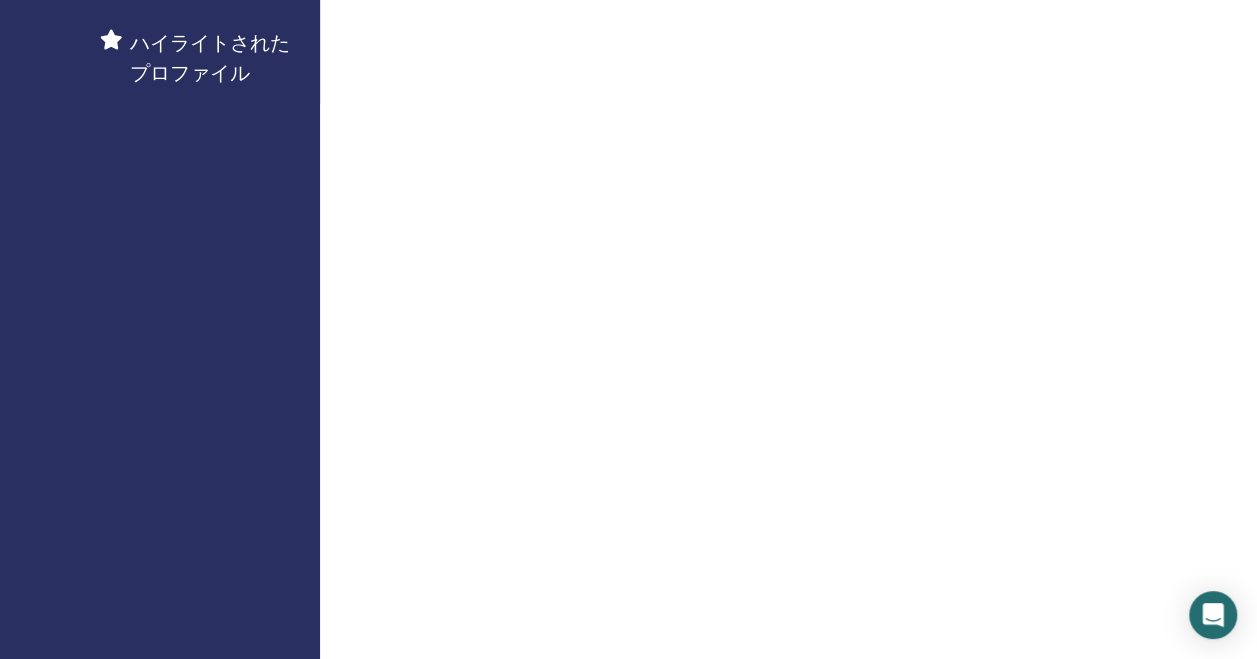 scroll, scrollTop: 0, scrollLeft: 0, axis: both 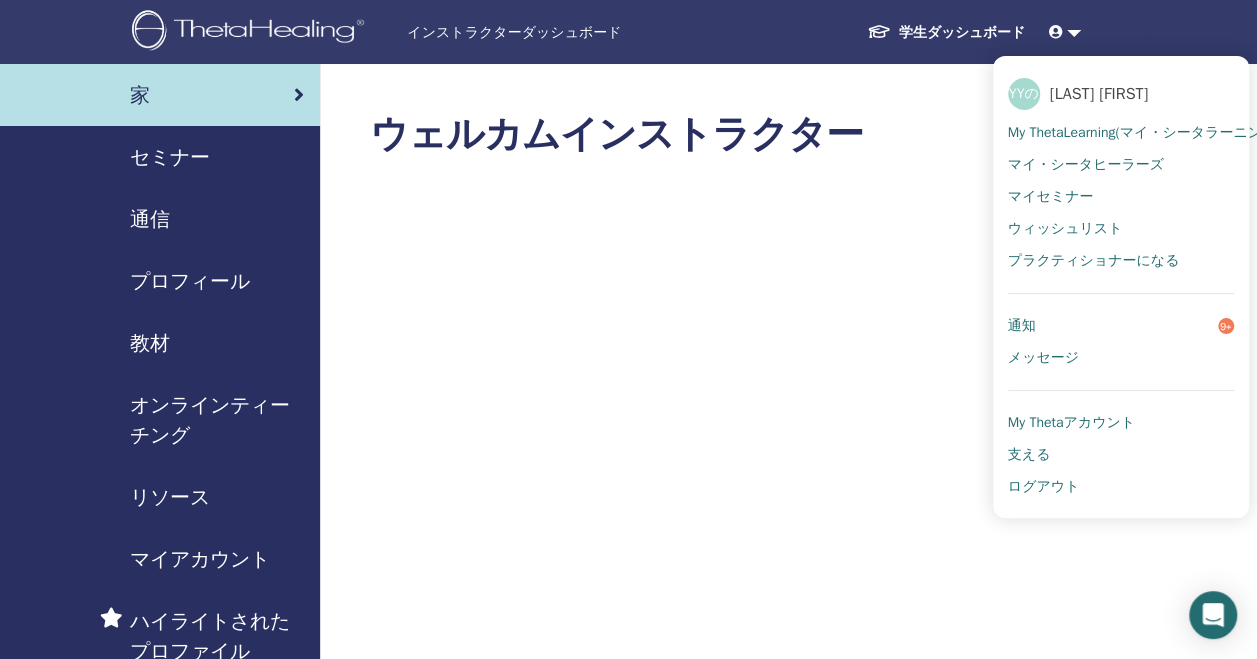 click on "My ThetaLearning(マイ・シータラーニング)" at bounding box center (1144, 133) 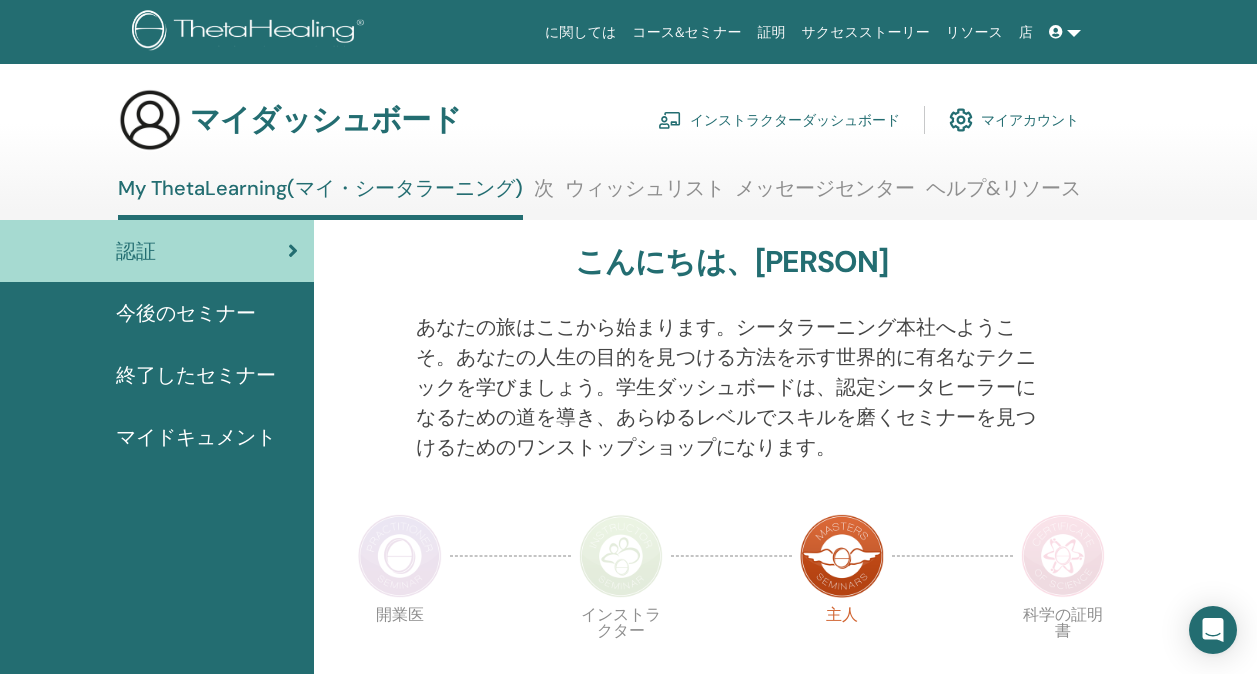 scroll, scrollTop: 0, scrollLeft: 0, axis: both 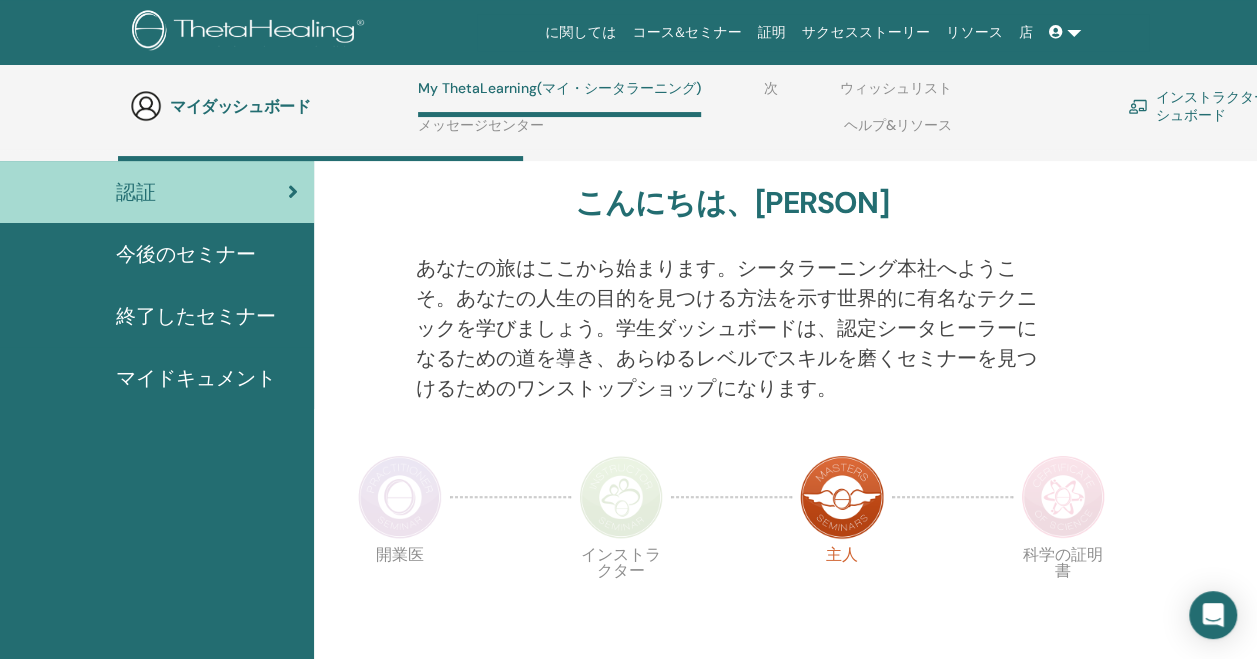 click on "終了したセミナー" at bounding box center (196, 316) 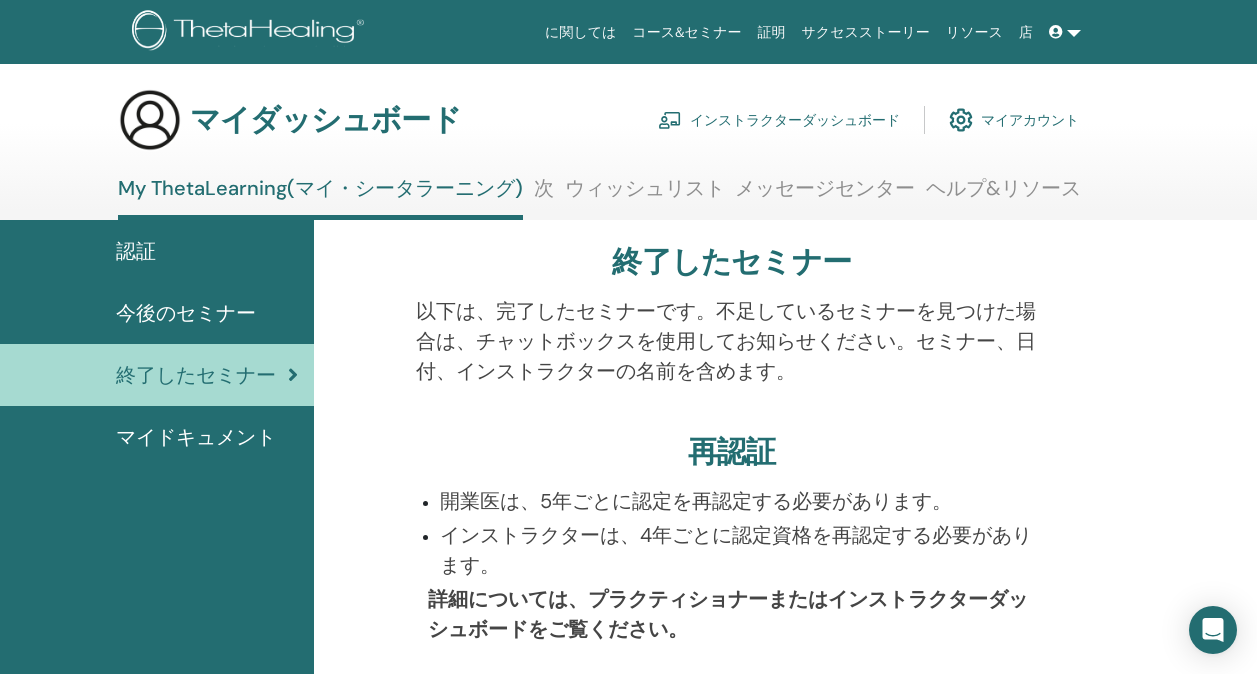scroll, scrollTop: 0, scrollLeft: 0, axis: both 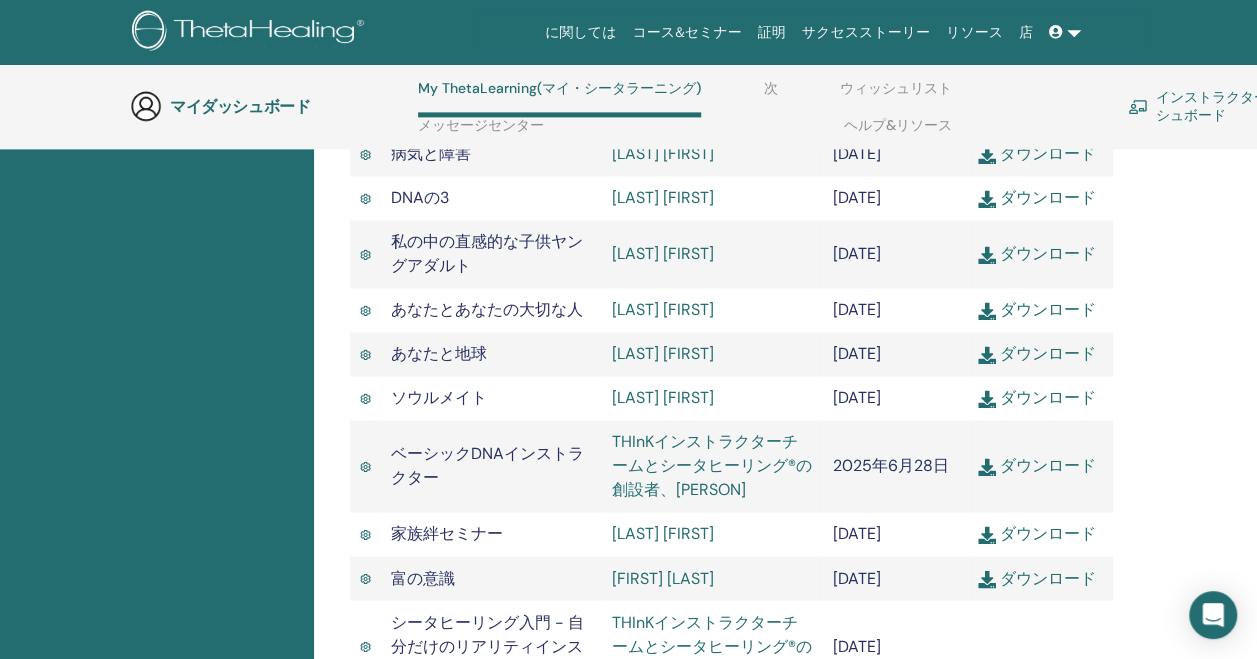 click on "ダウンロード" at bounding box center (1037, 465) 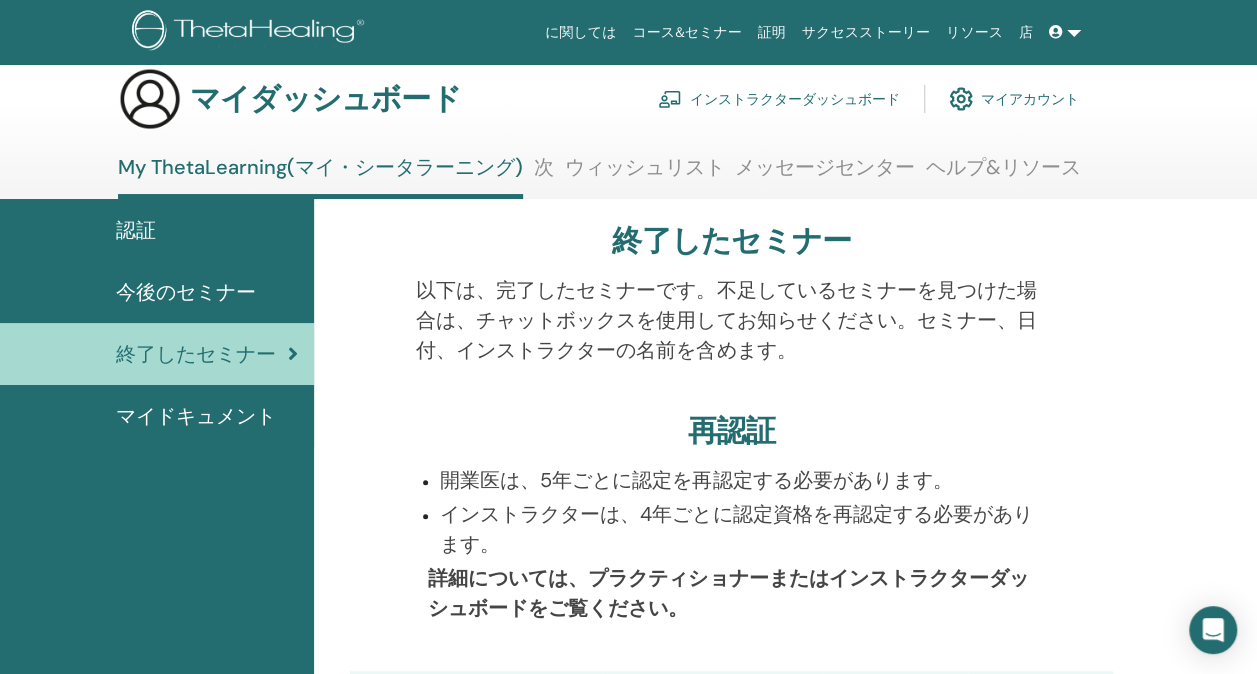 scroll, scrollTop: 18, scrollLeft: 0, axis: vertical 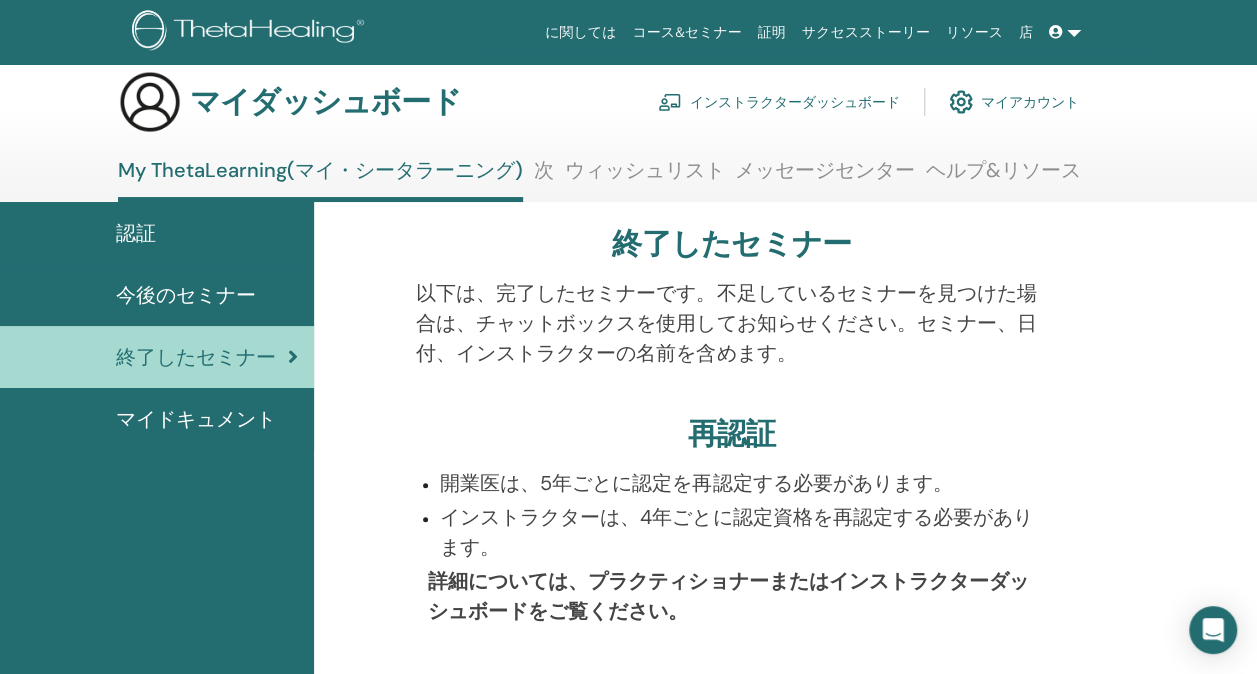 click on "マイドキュメント" at bounding box center (196, 419) 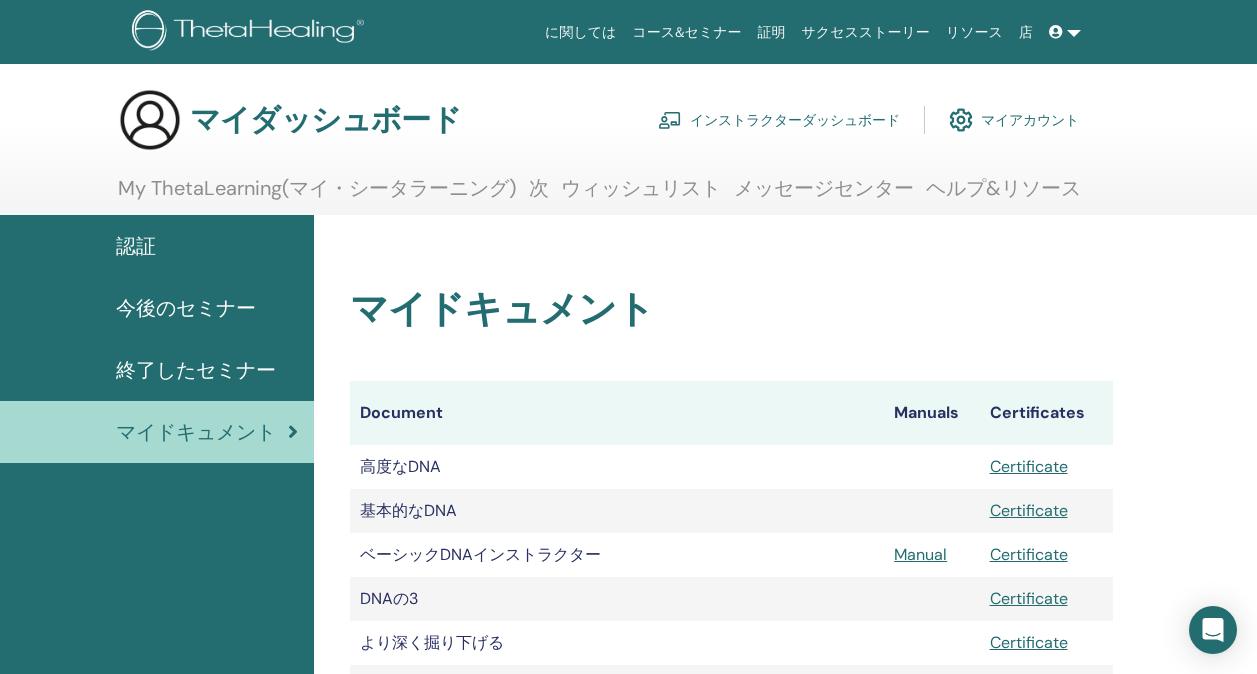 scroll, scrollTop: 0, scrollLeft: 0, axis: both 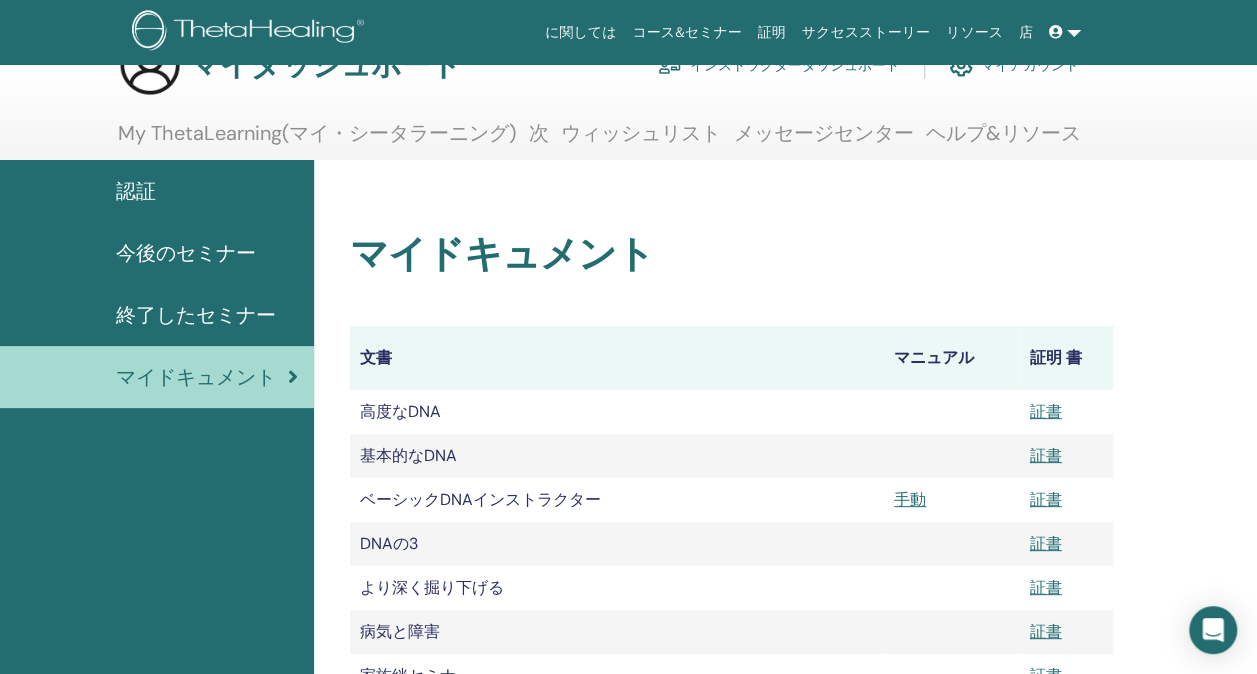 click at bounding box center [1065, 32] 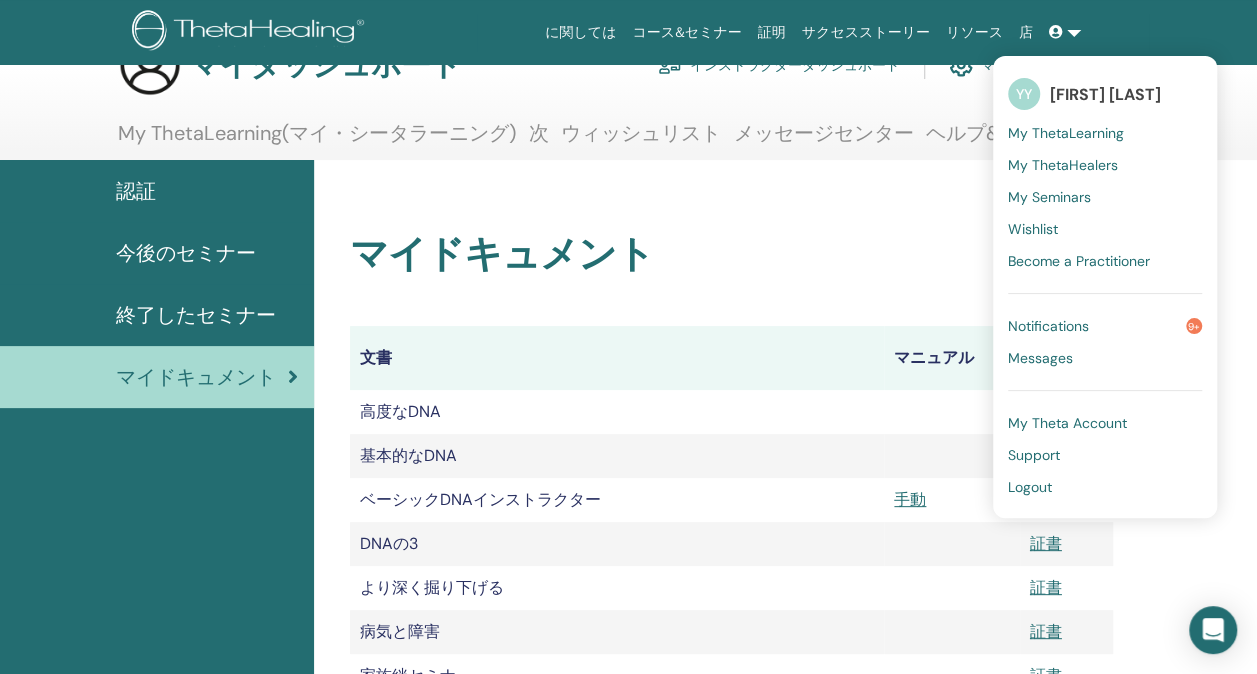click on "My ThetaHealers" at bounding box center (1063, 165) 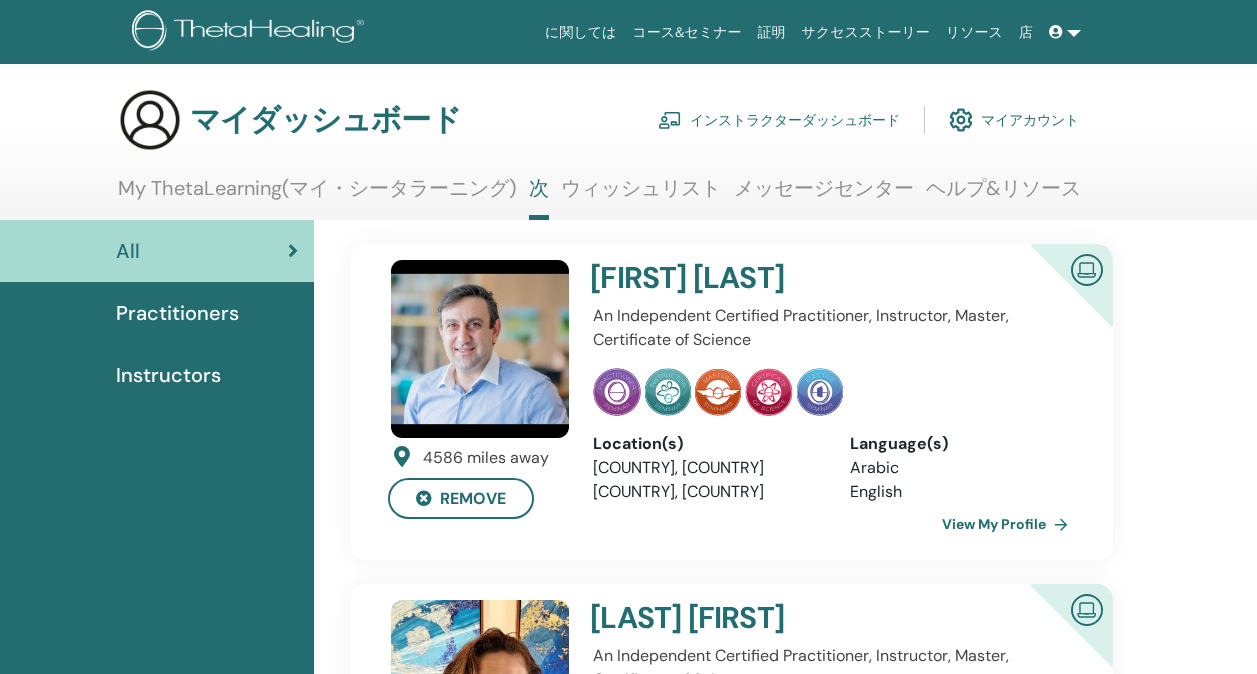 scroll, scrollTop: 0, scrollLeft: 0, axis: both 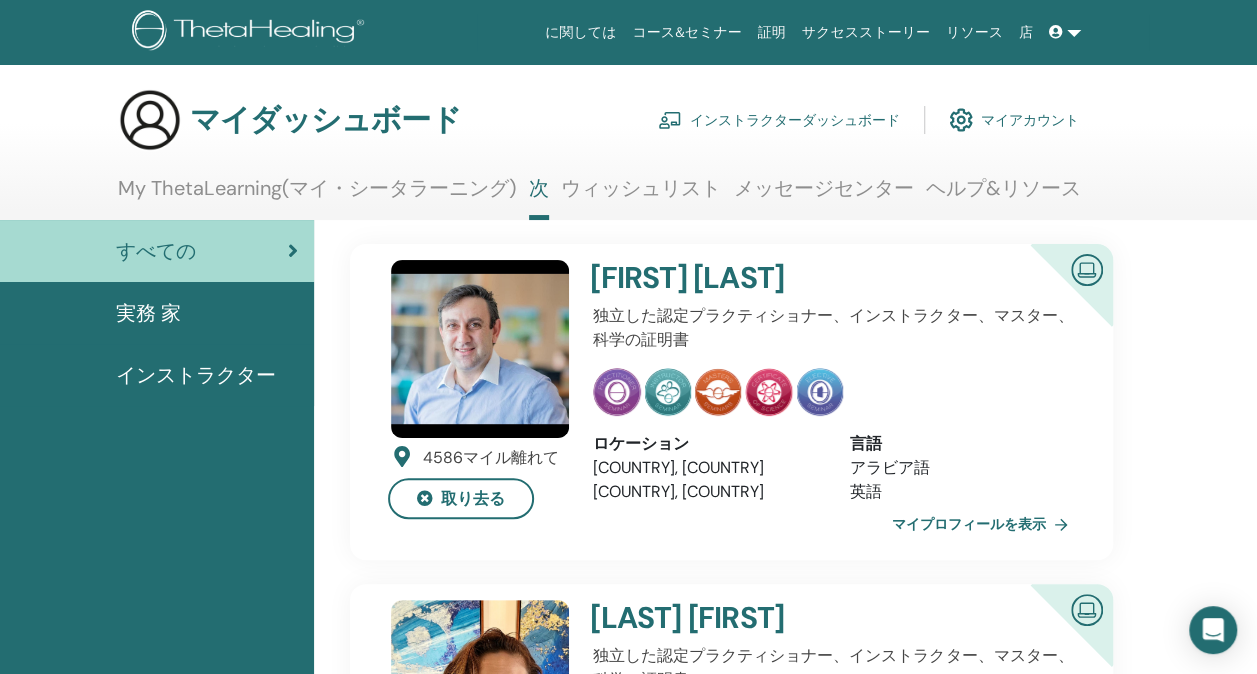 click at bounding box center [1065, 32] 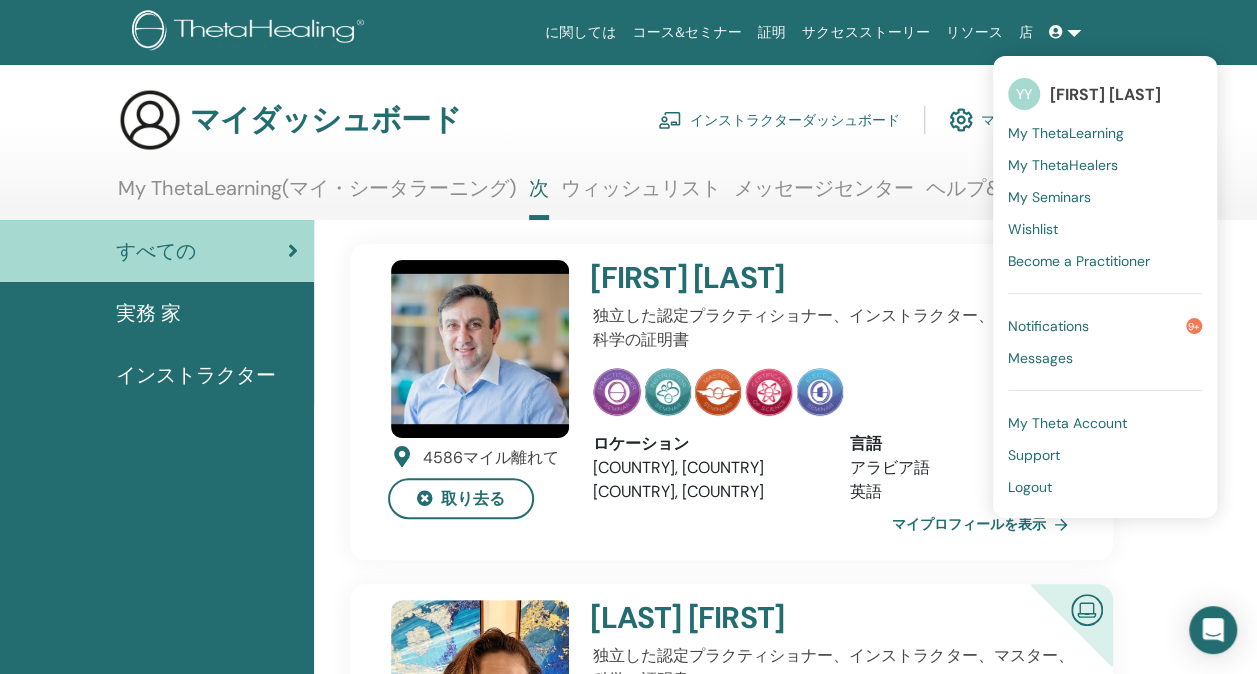 click on "Notifications" at bounding box center (1048, 326) 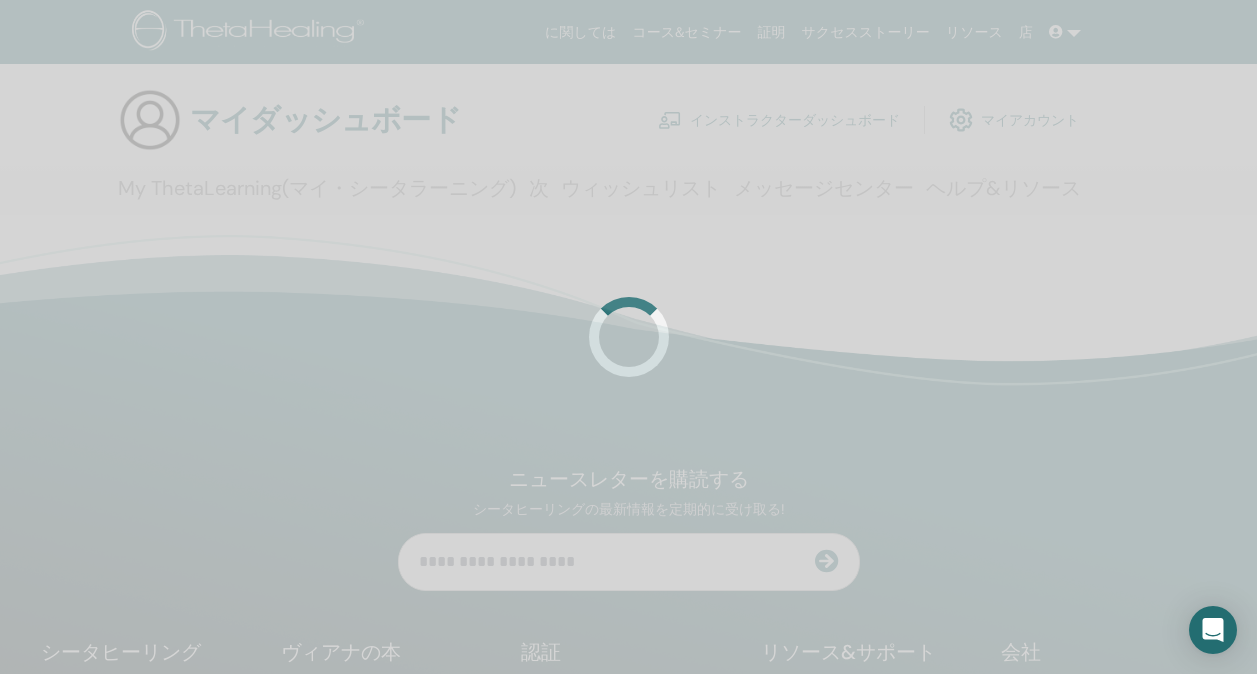 scroll, scrollTop: 0, scrollLeft: 0, axis: both 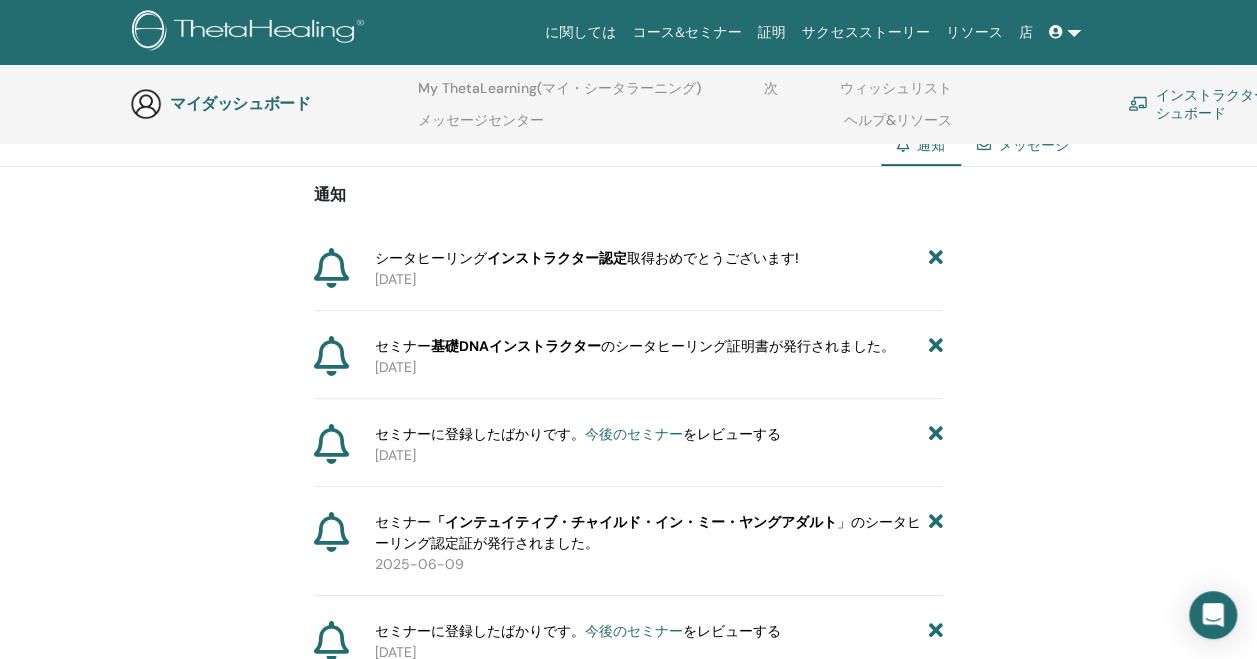 click on "インストラクターダッシュボード" at bounding box center (1230, 104) 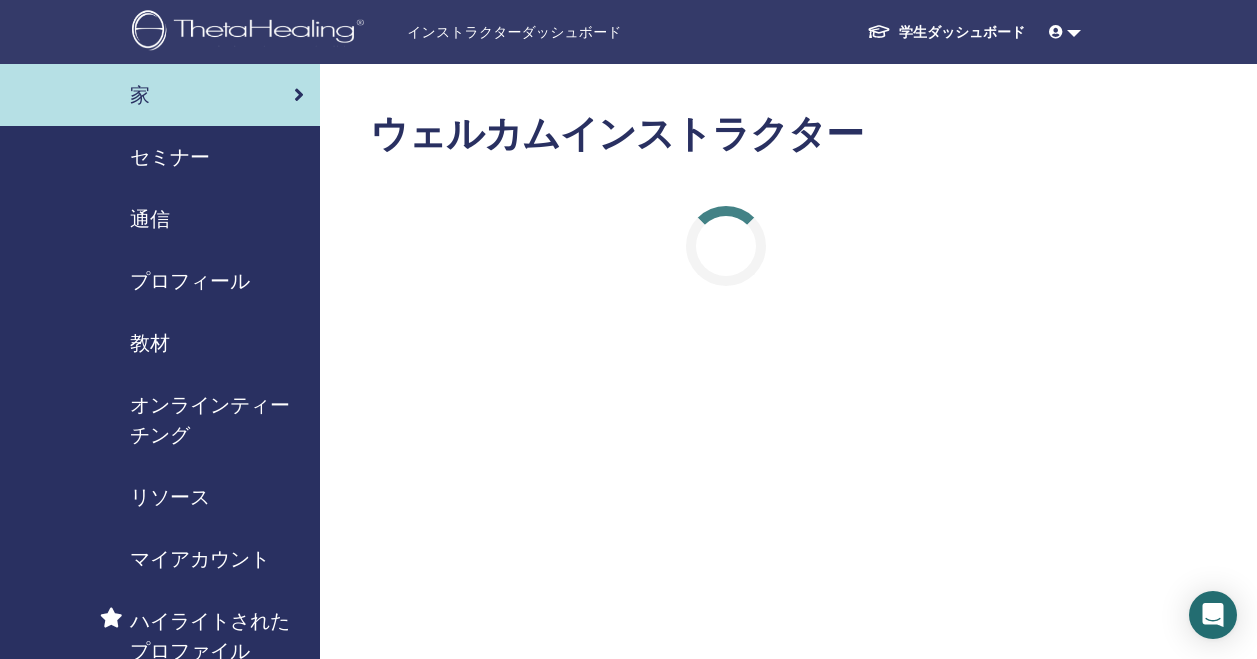 scroll, scrollTop: 0, scrollLeft: 0, axis: both 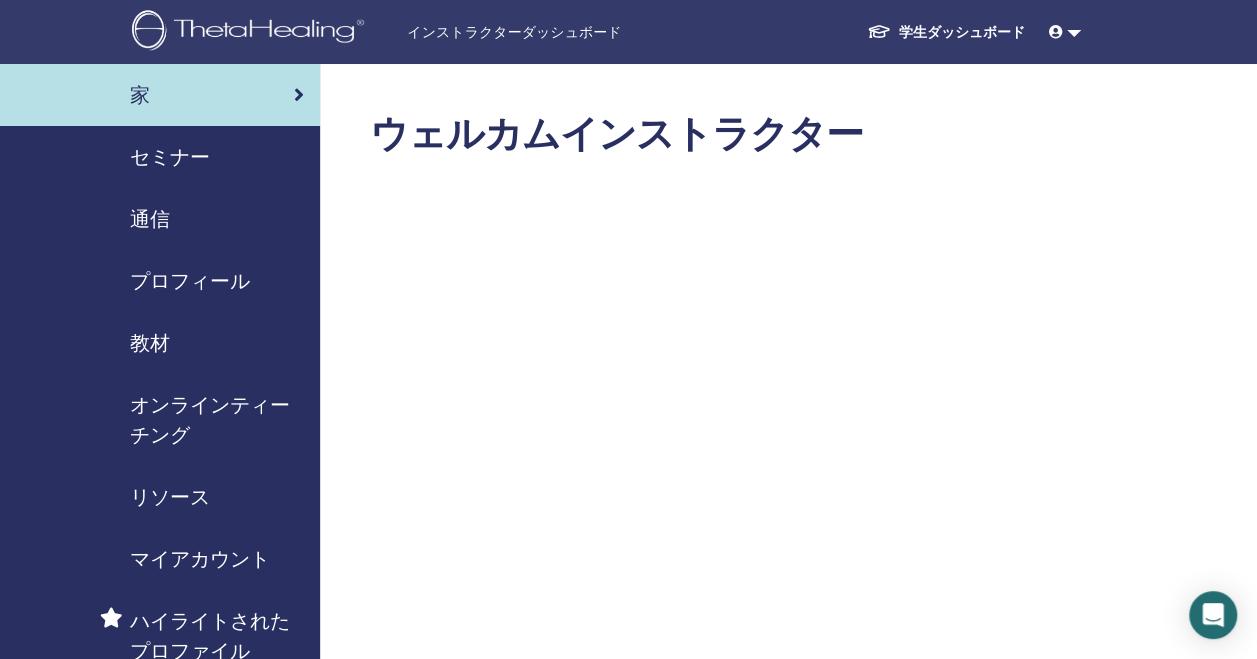 click on "教材" at bounding box center (150, 343) 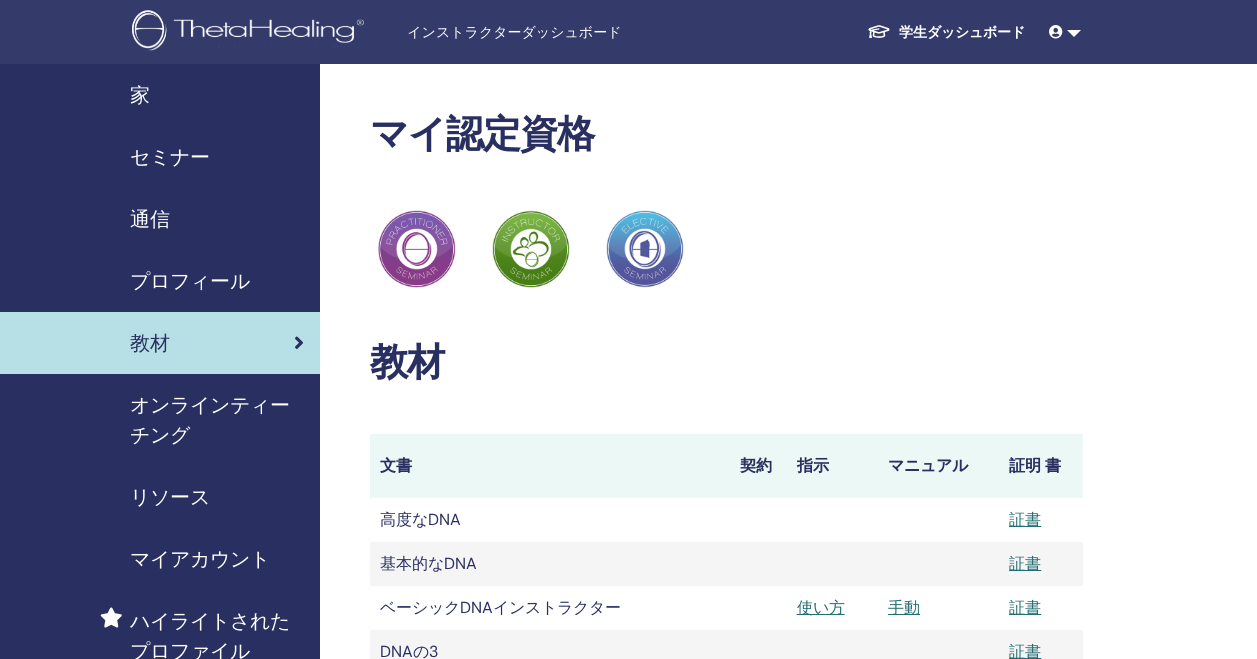 scroll, scrollTop: 0, scrollLeft: 0, axis: both 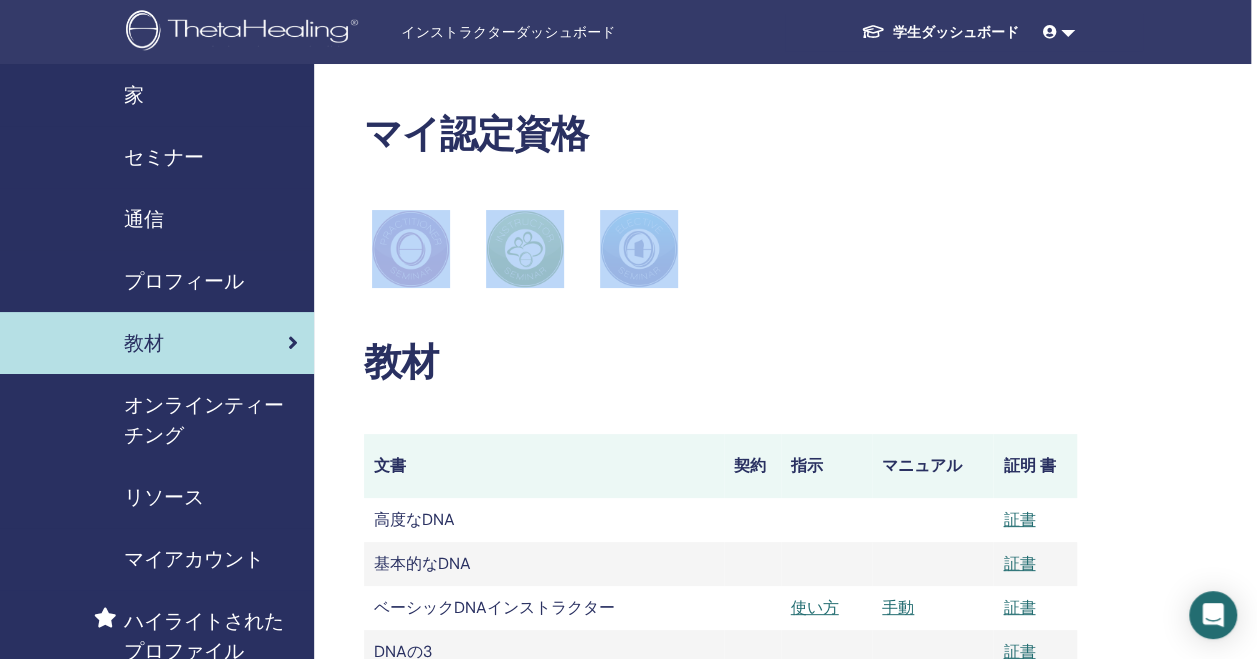 drag, startPoint x: 1248, startPoint y: 142, endPoint x: 1257, endPoint y: 227, distance: 85.47514 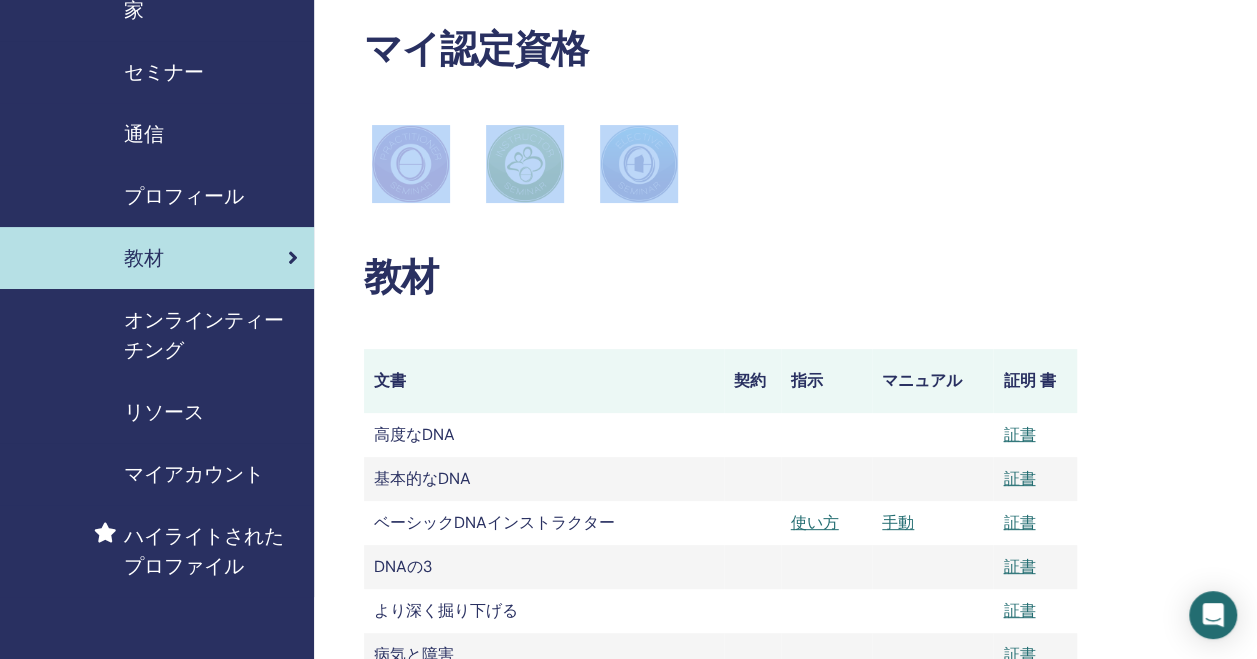 scroll, scrollTop: 0, scrollLeft: 6, axis: horizontal 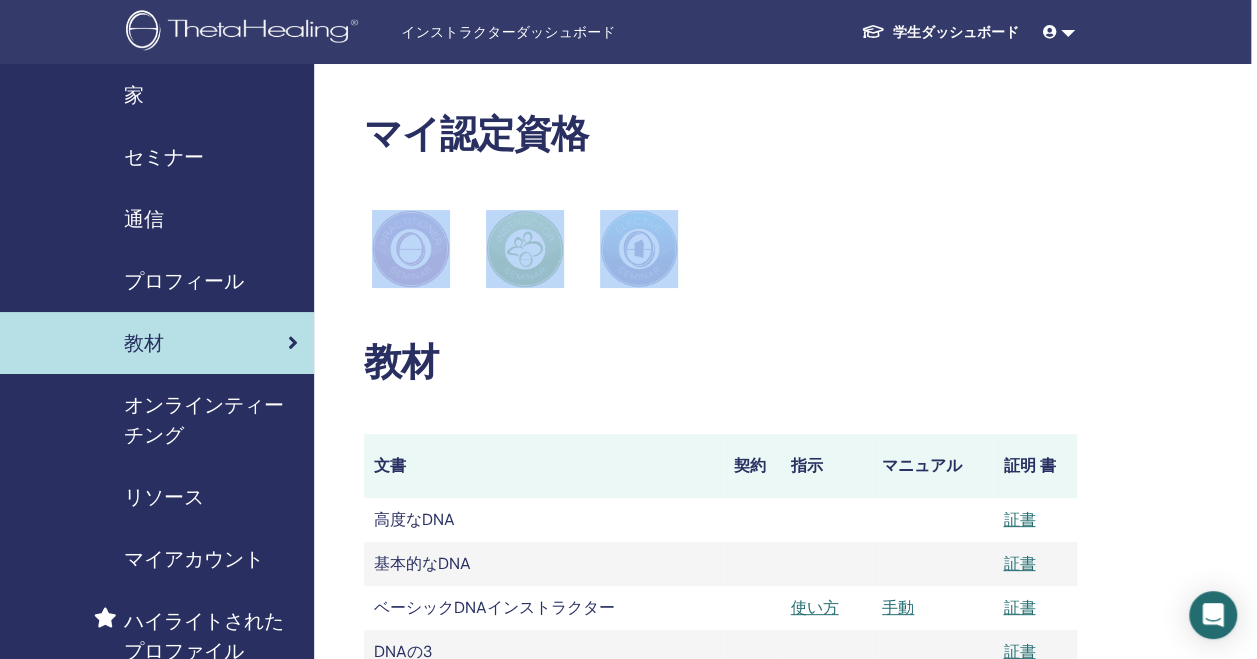 click on "プロフィール" at bounding box center [184, 281] 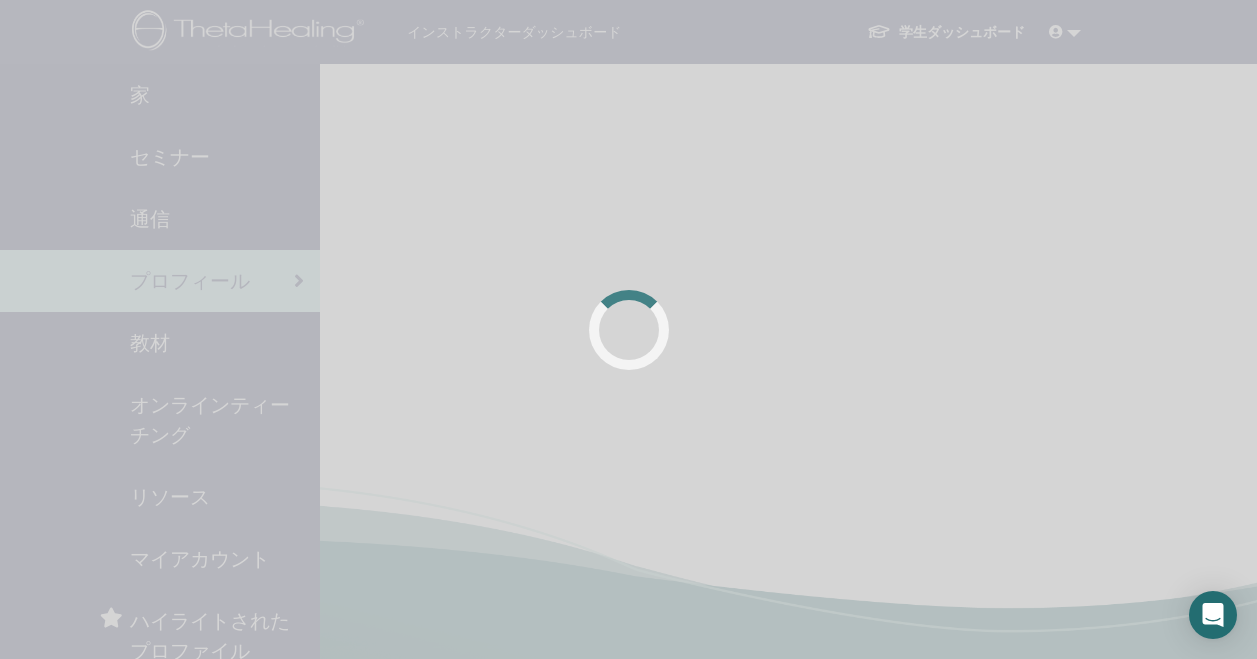 scroll, scrollTop: 0, scrollLeft: 0, axis: both 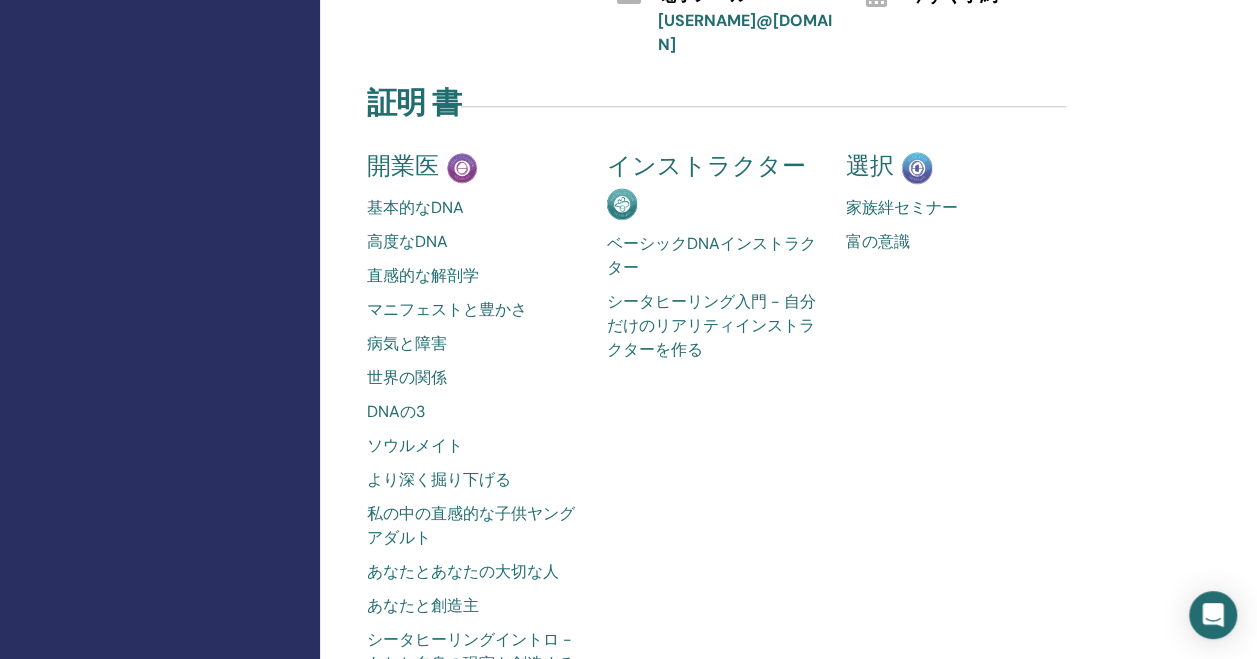 click on "ベーシックDNAインストラクター" at bounding box center [712, 256] 